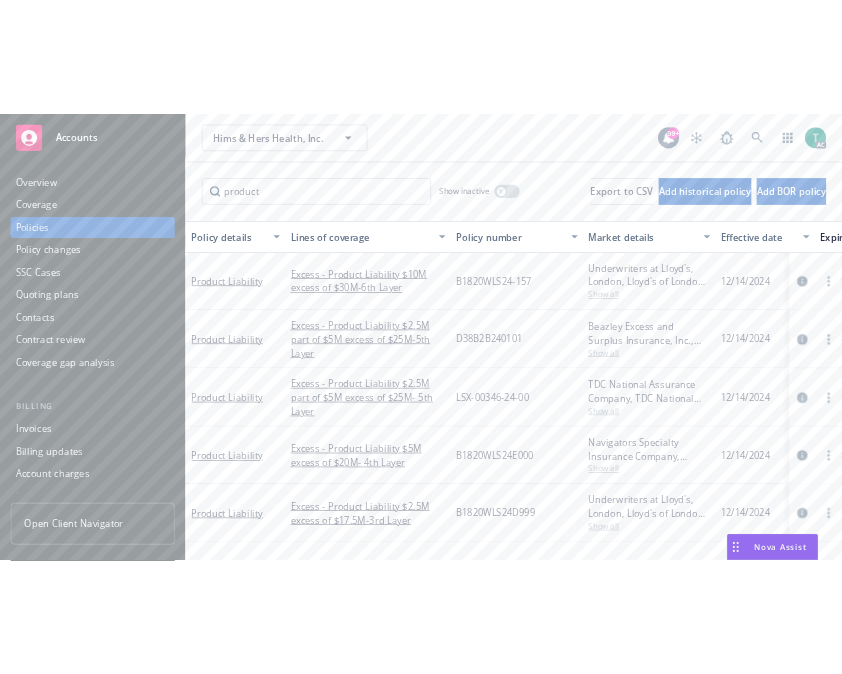 scroll, scrollTop: 0, scrollLeft: 0, axis: both 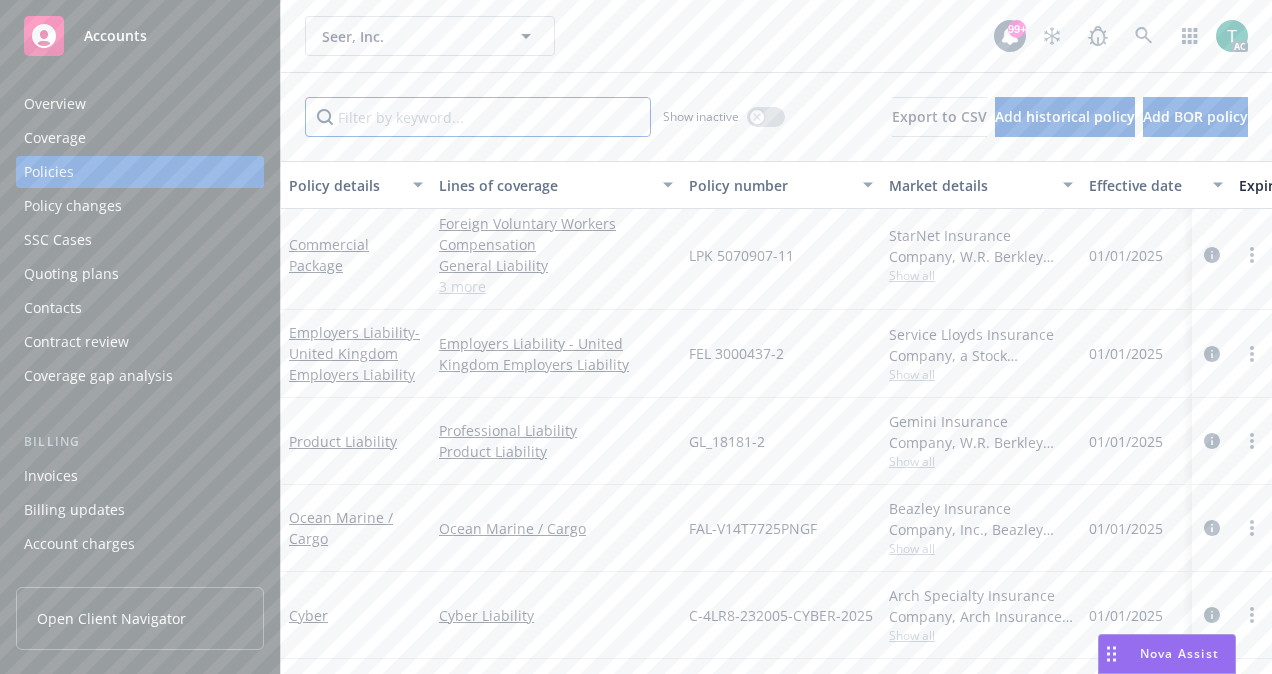 click at bounding box center (478, 117) 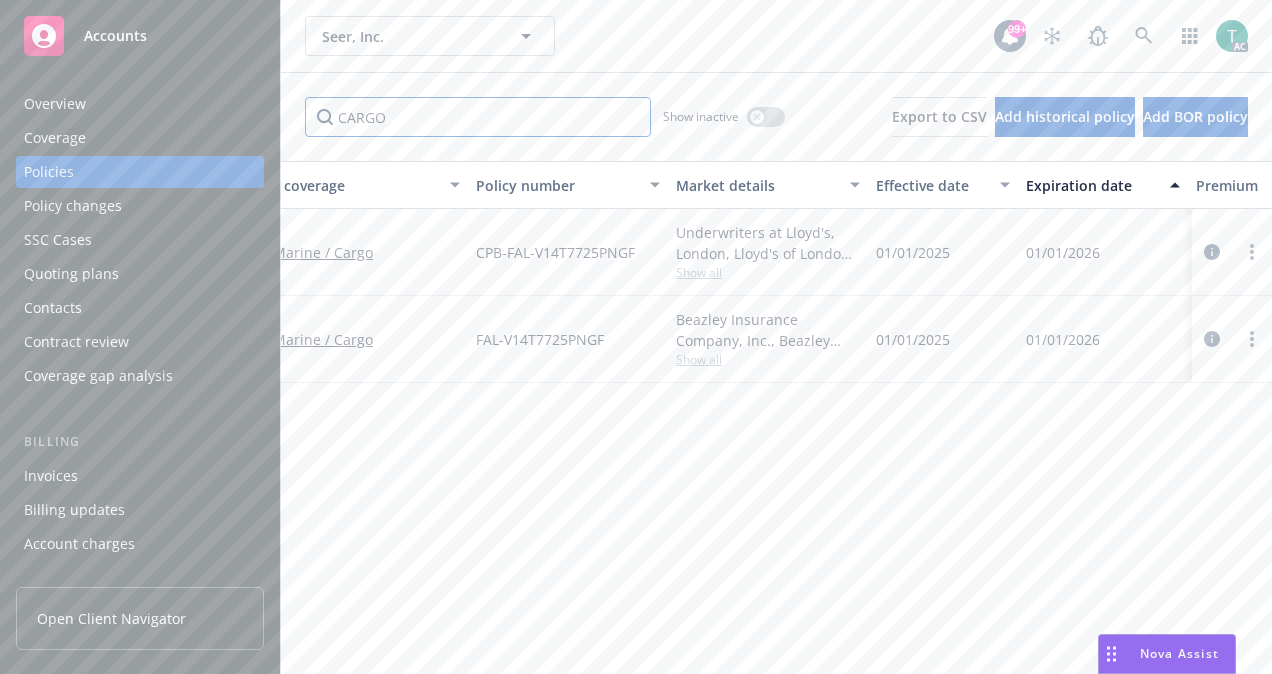 scroll, scrollTop: 0, scrollLeft: 0, axis: both 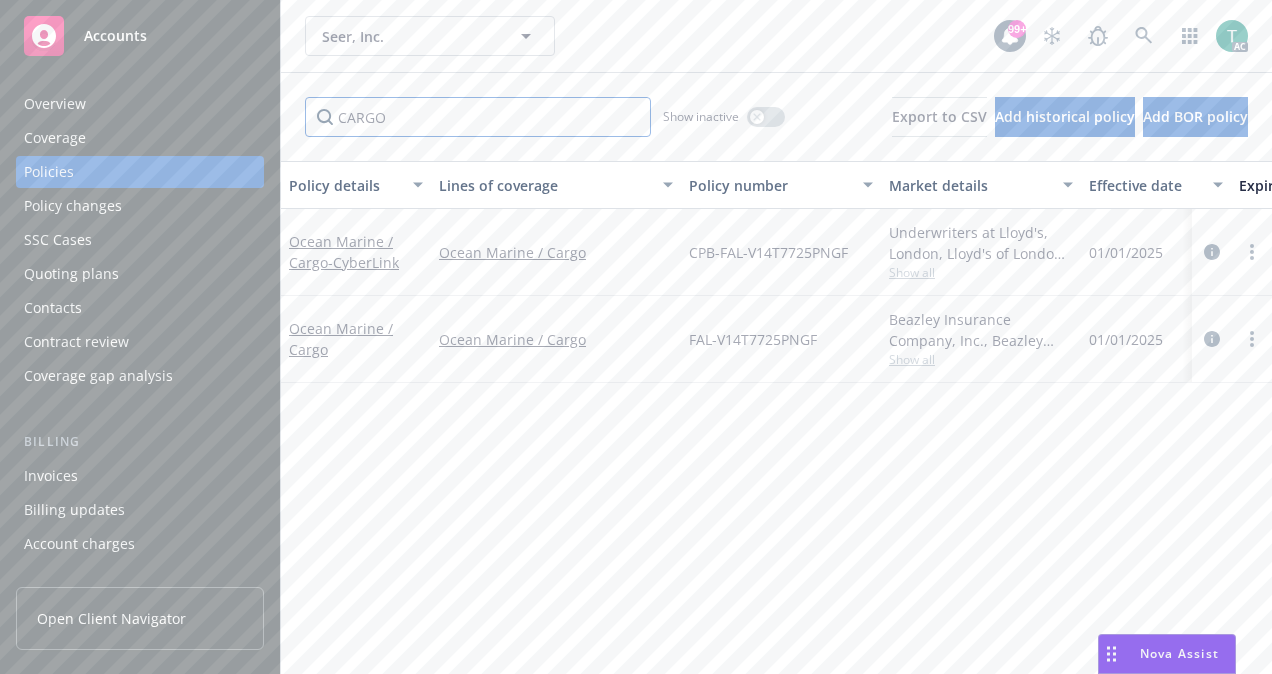 type on "CARGO" 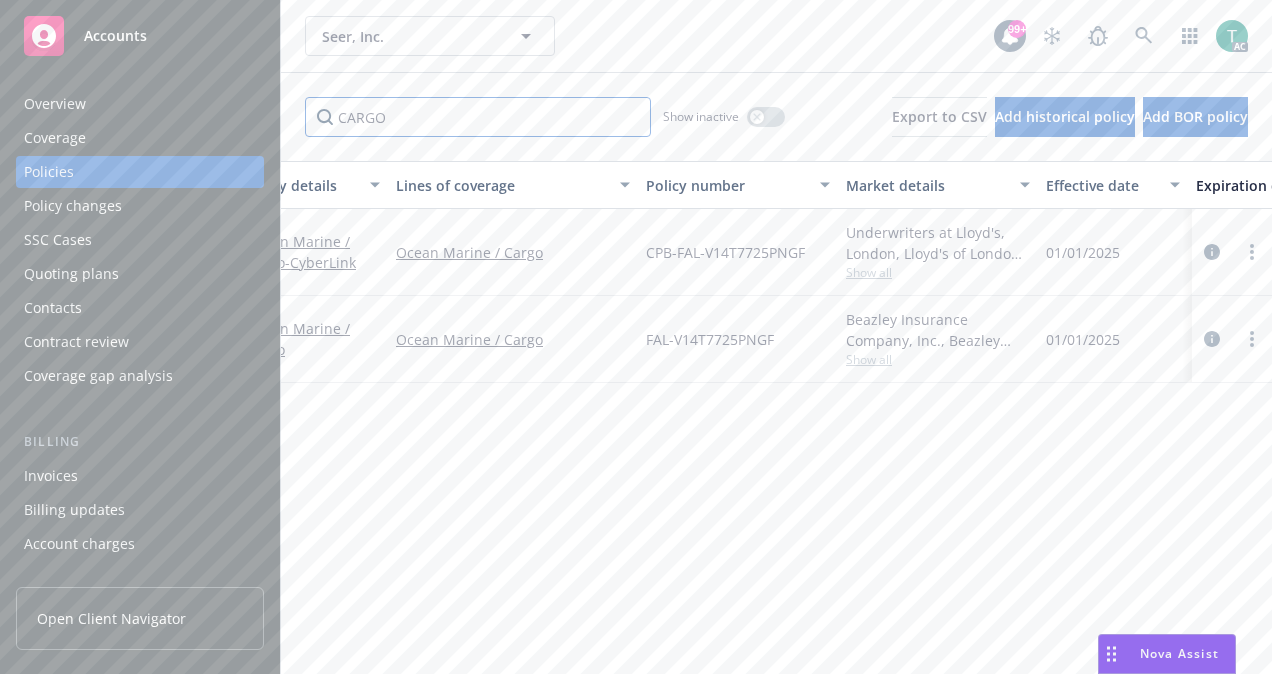 scroll, scrollTop: 0, scrollLeft: 0, axis: both 